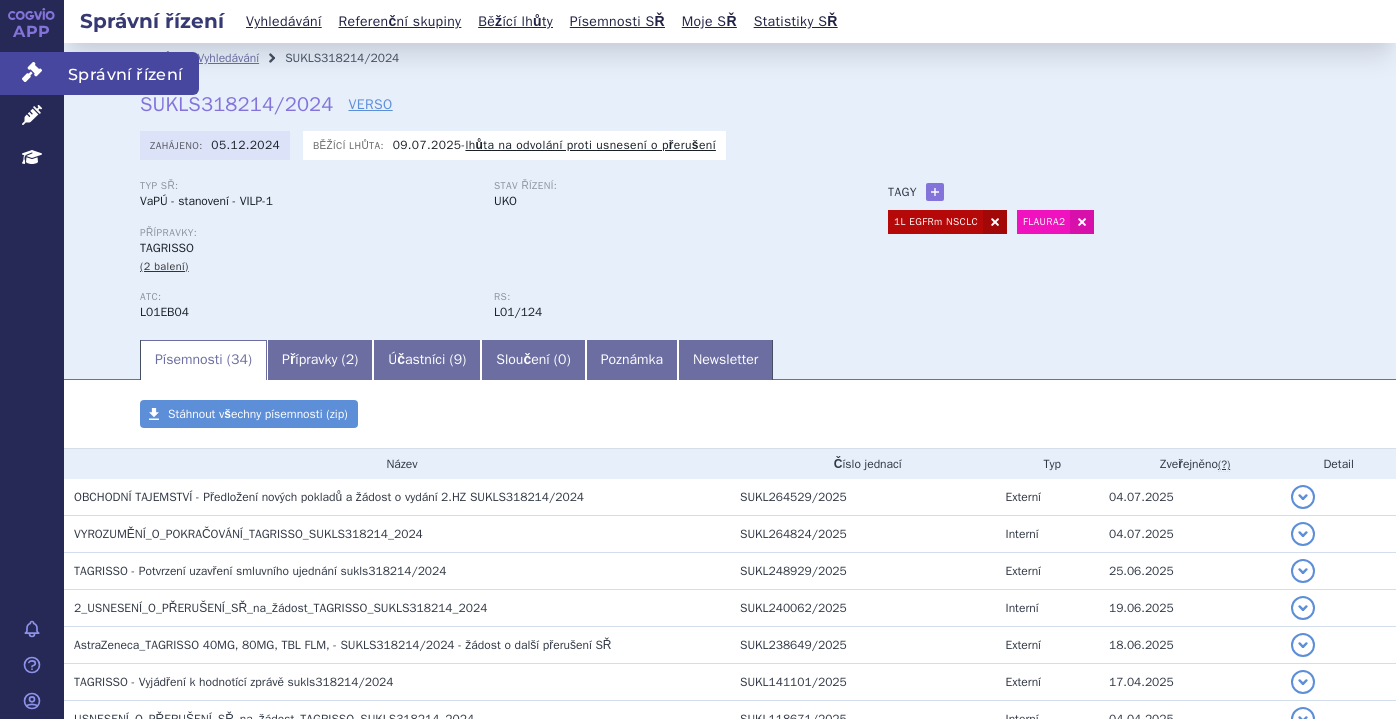 scroll, scrollTop: 0, scrollLeft: 0, axis: both 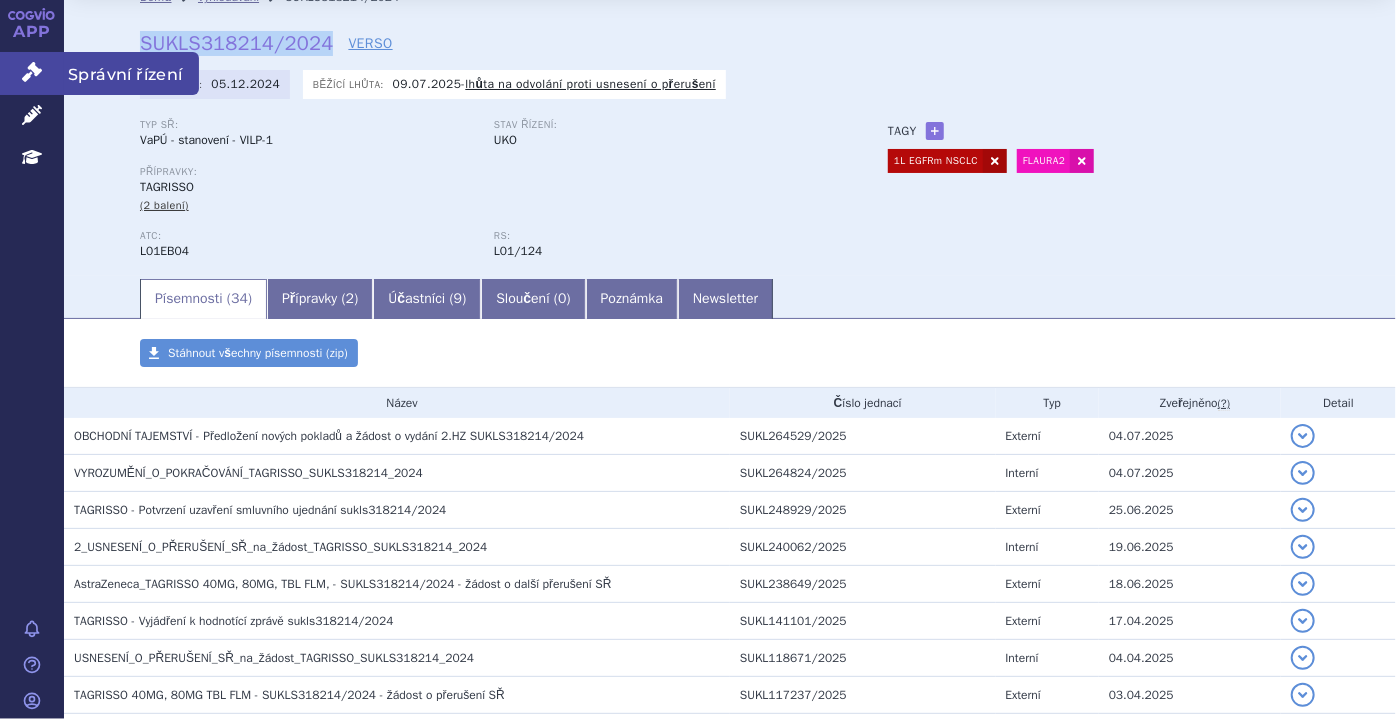 click on "Správní řízení" at bounding box center [32, 73] 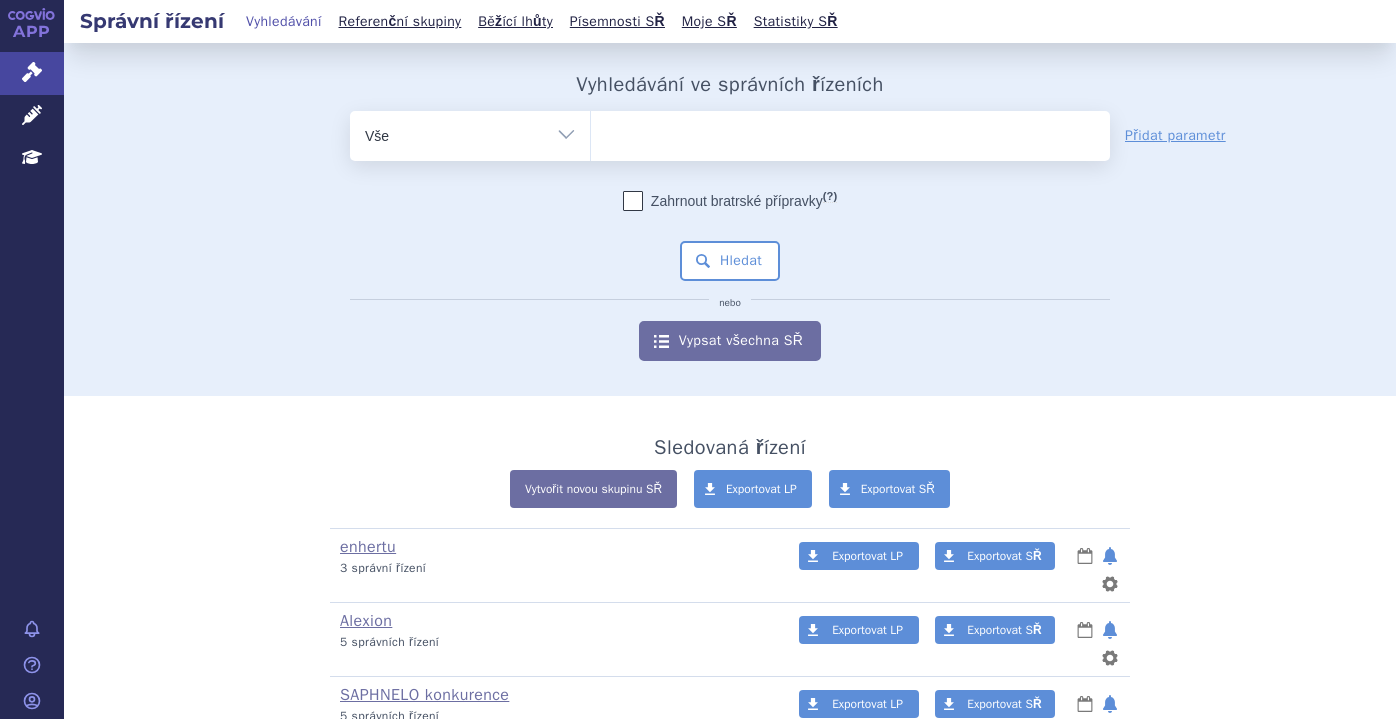 scroll, scrollTop: 0, scrollLeft: 0, axis: both 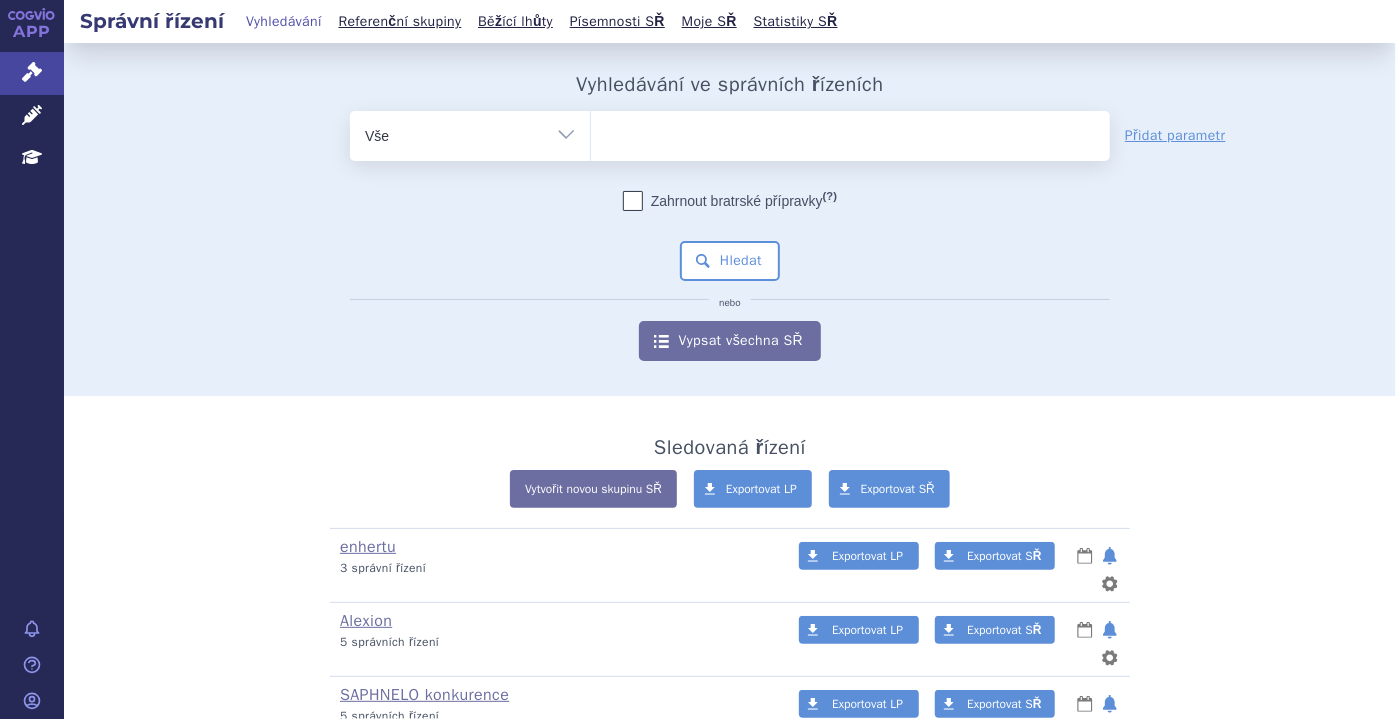 drag, startPoint x: 26, startPoint y: 127, endPoint x: 248, endPoint y: 162, distance: 224.74208 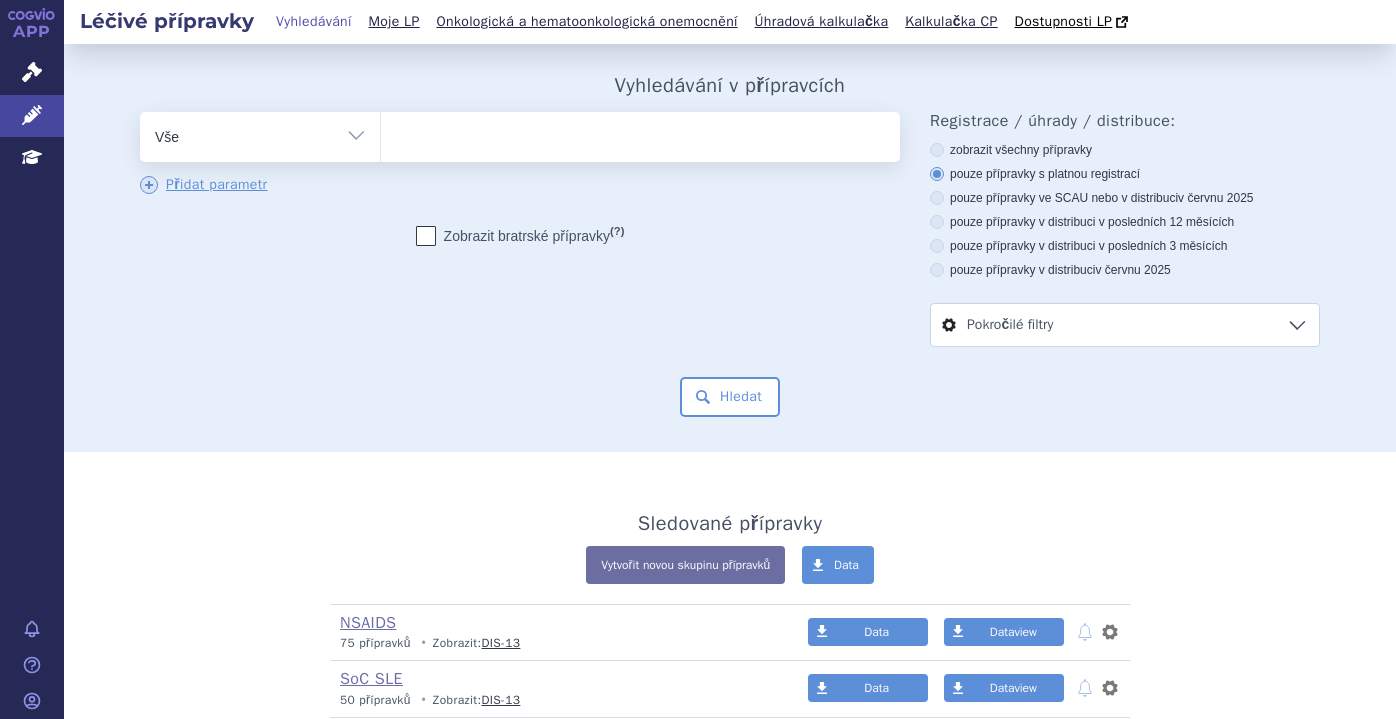 scroll, scrollTop: 0, scrollLeft: 0, axis: both 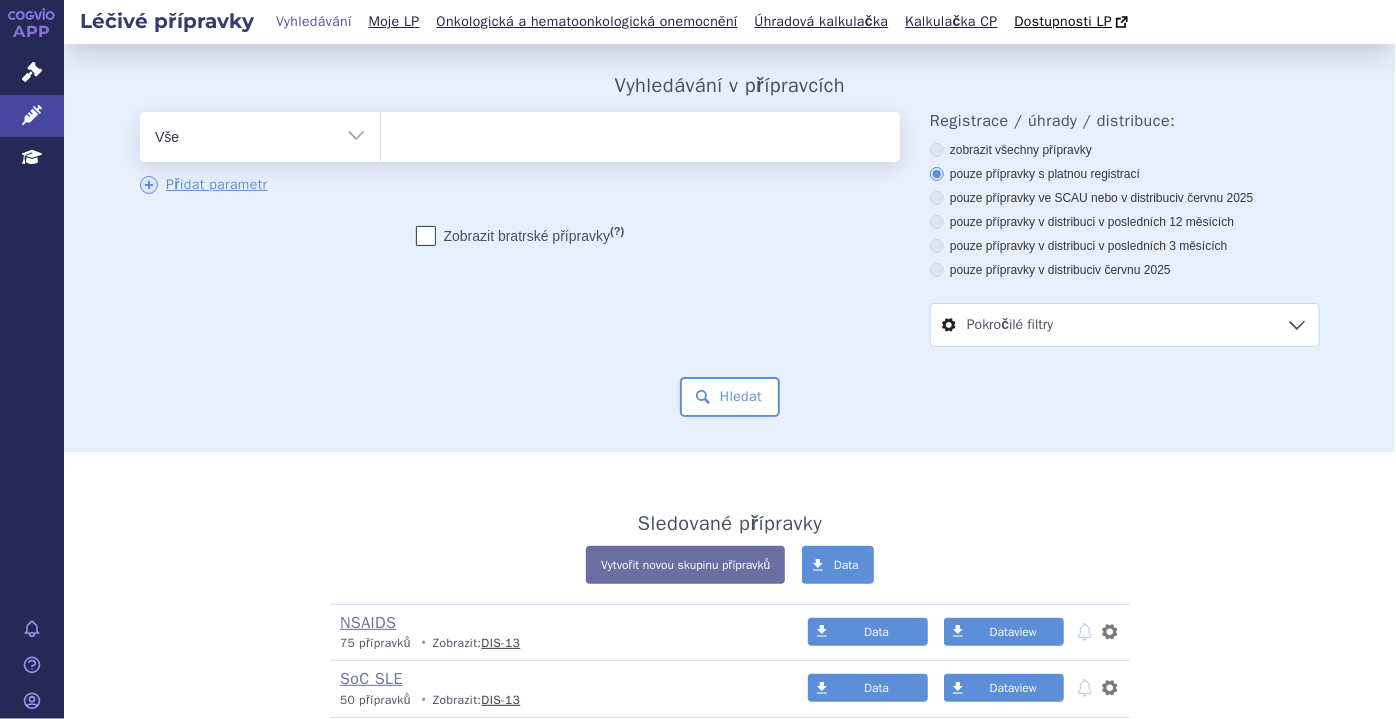 click at bounding box center (640, 133) 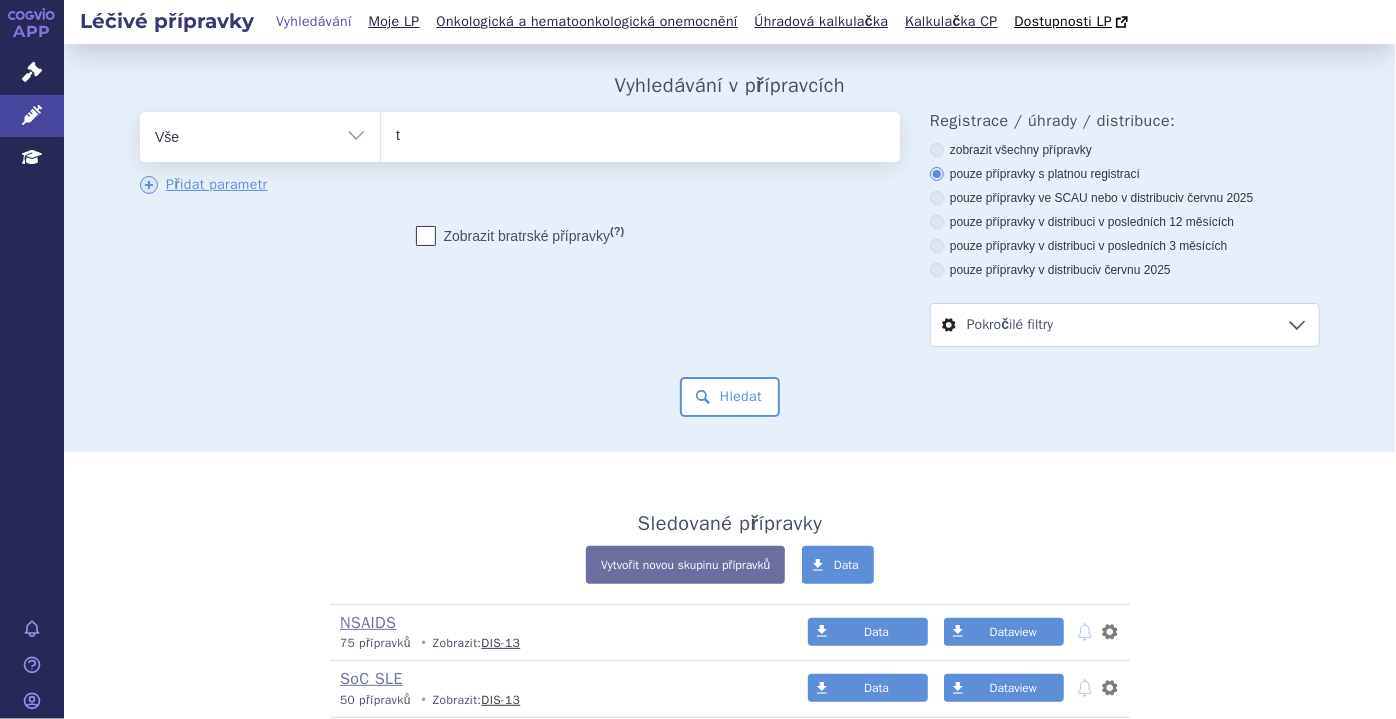type on "te" 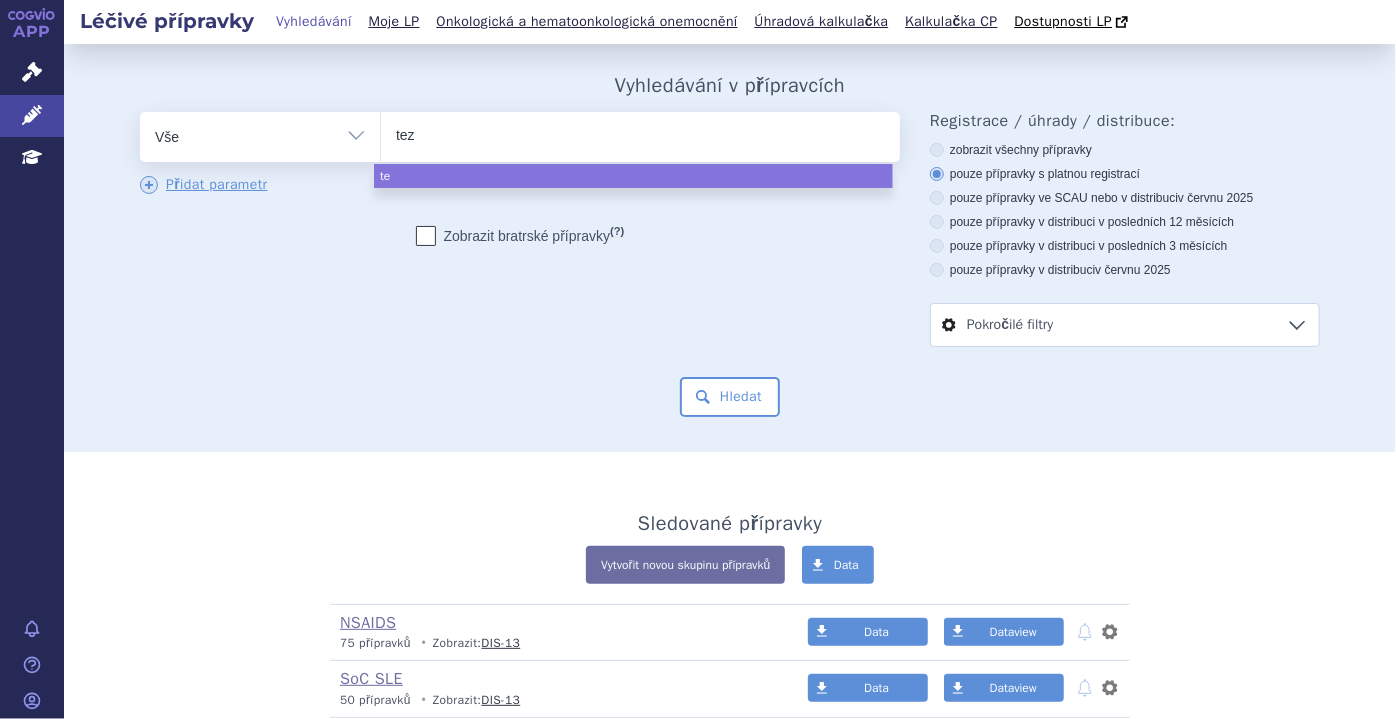 type on "teze" 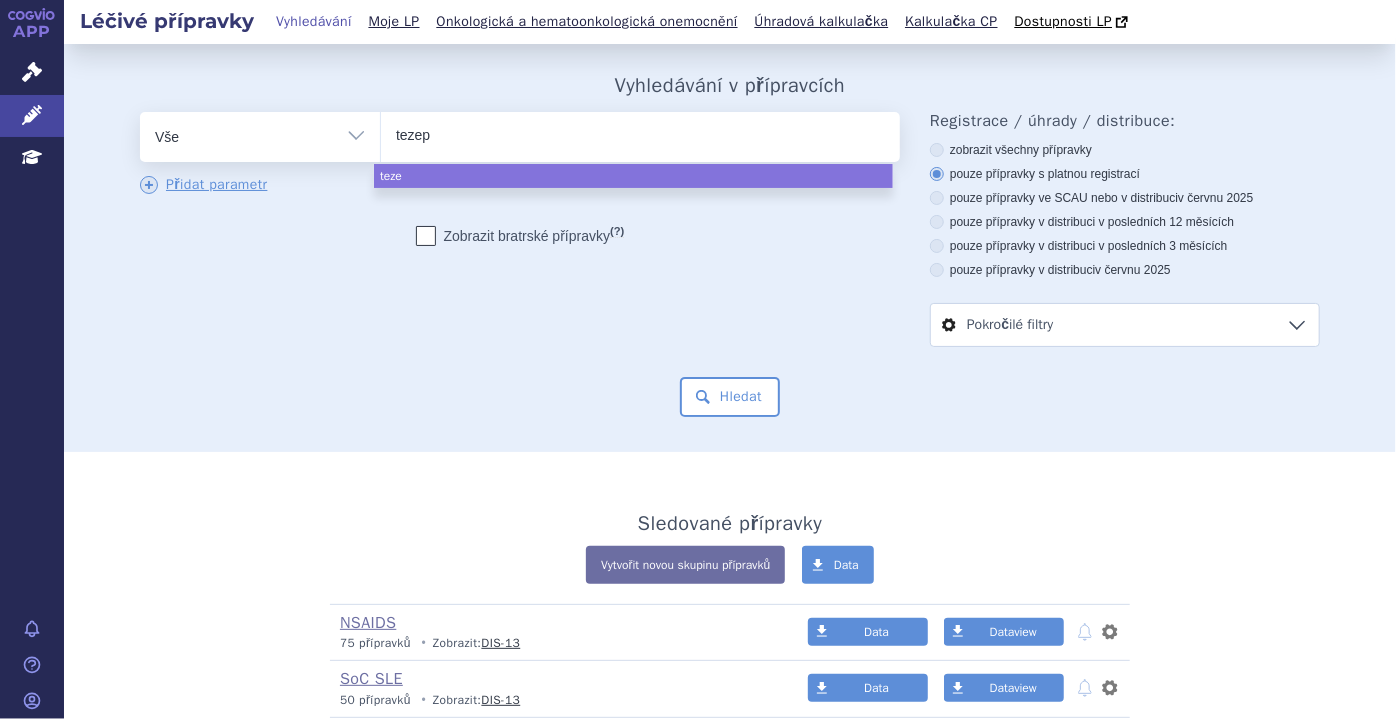 type on "tezepe" 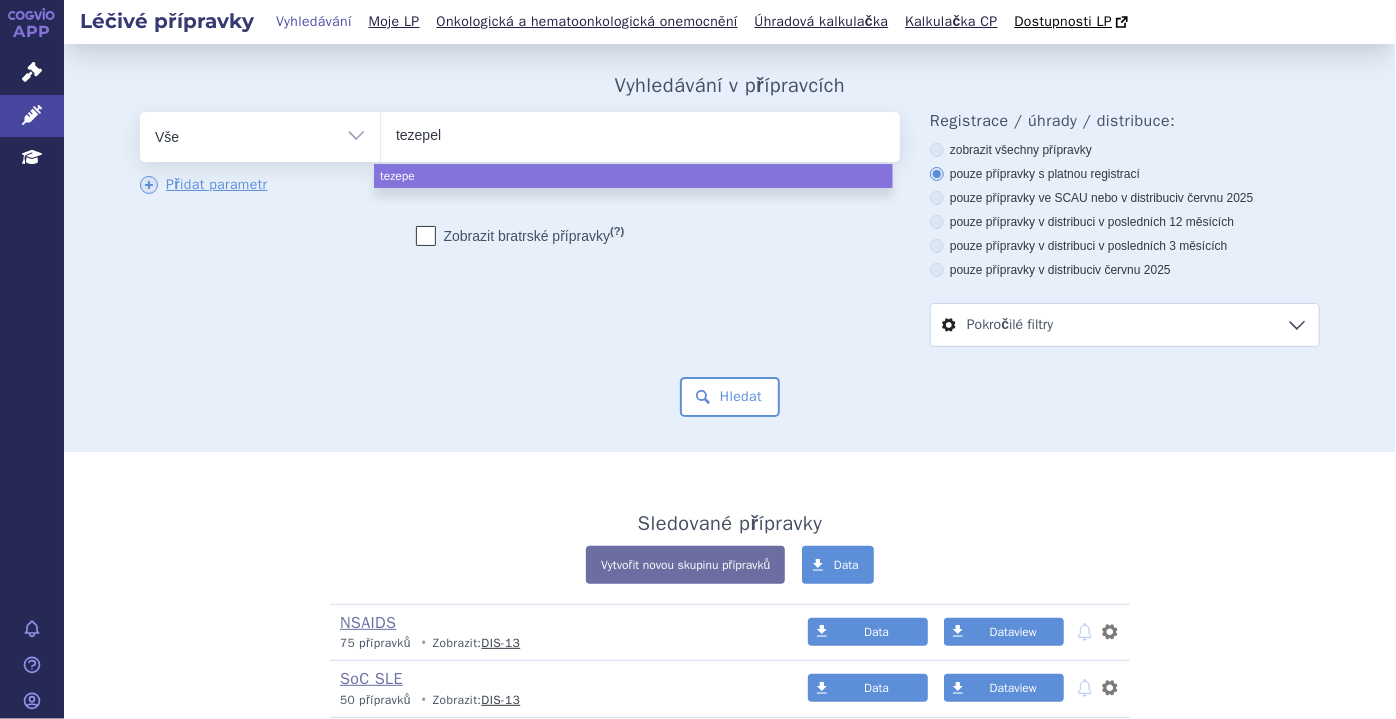 type on "tezepelu" 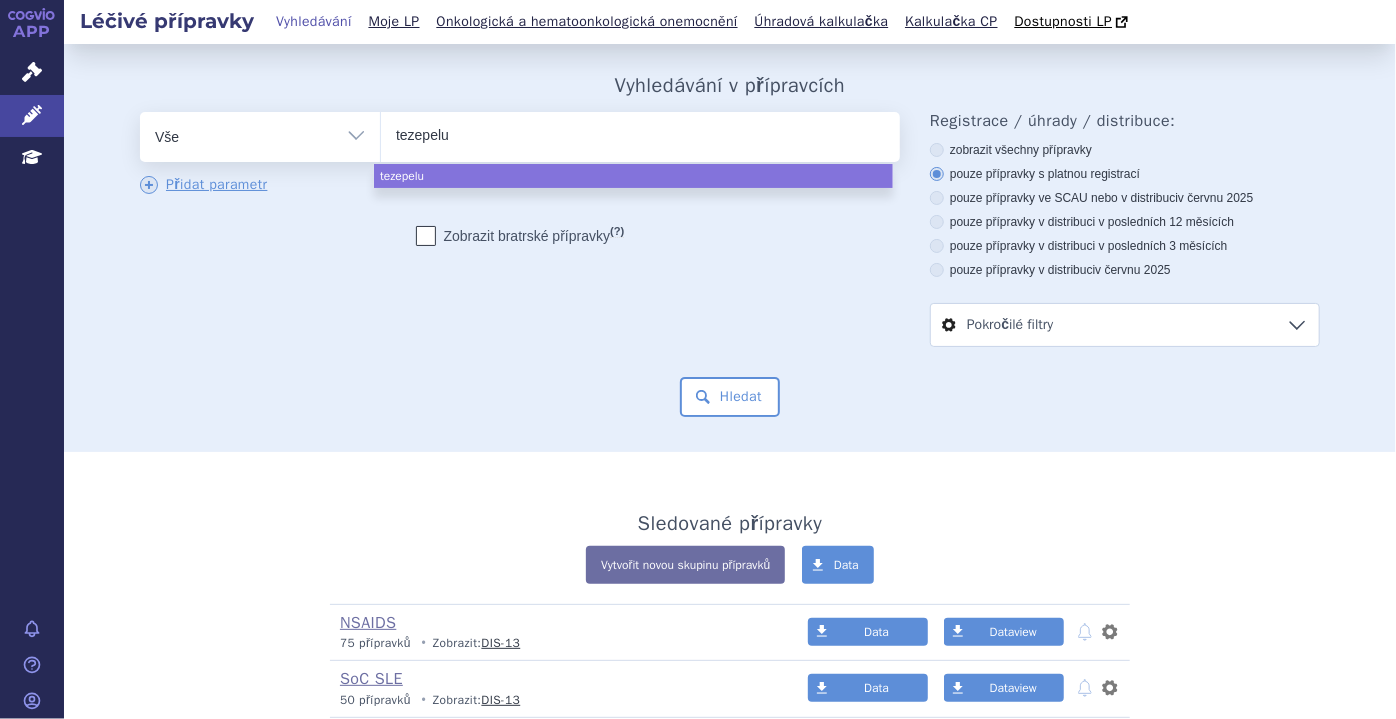 type on "tezepelum" 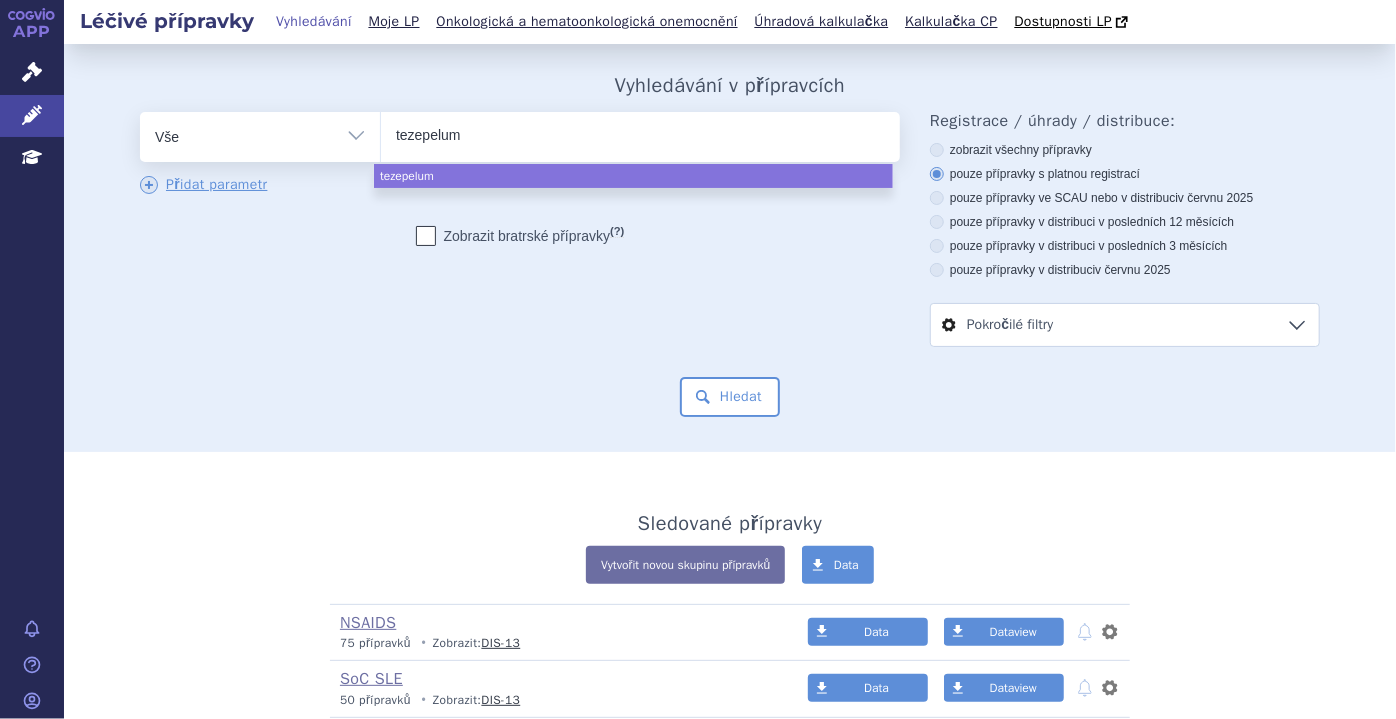 type on "tezepelumb" 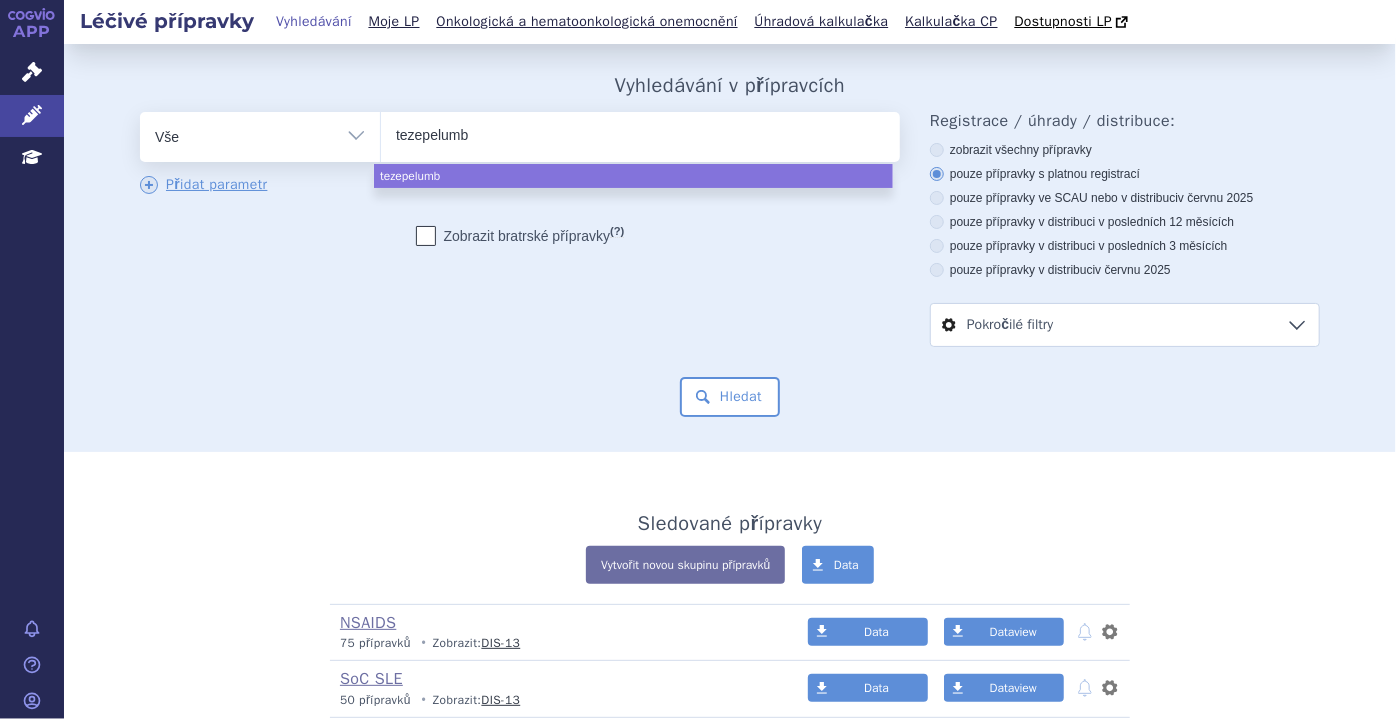 type on "tezepelumba" 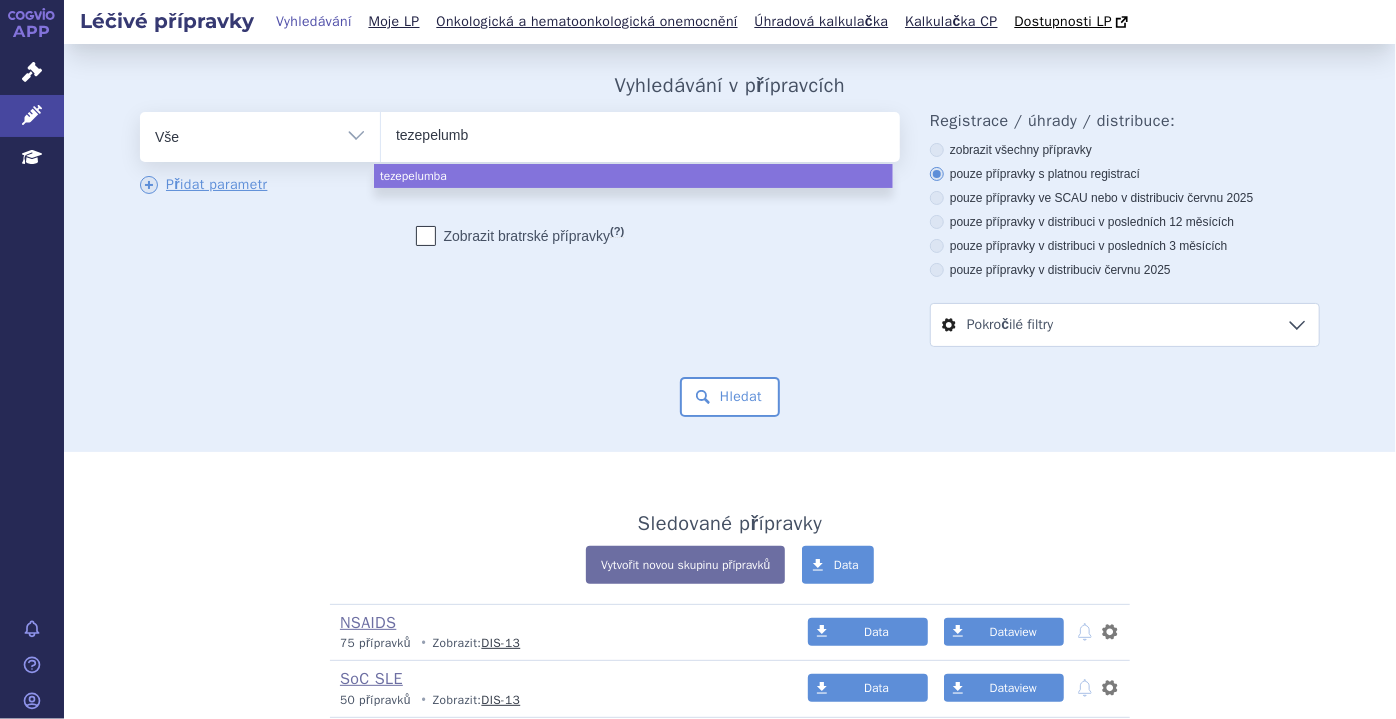 type on "tezepelum" 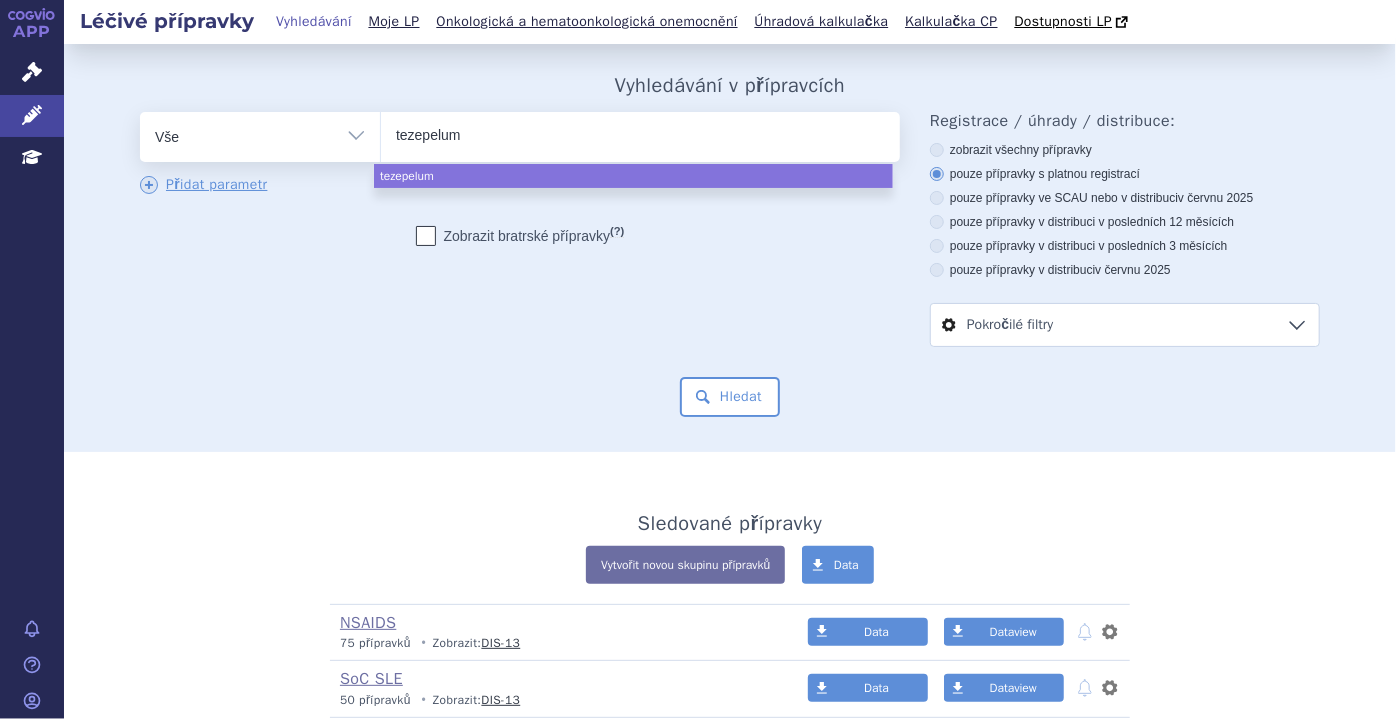 type on "tezepeluma" 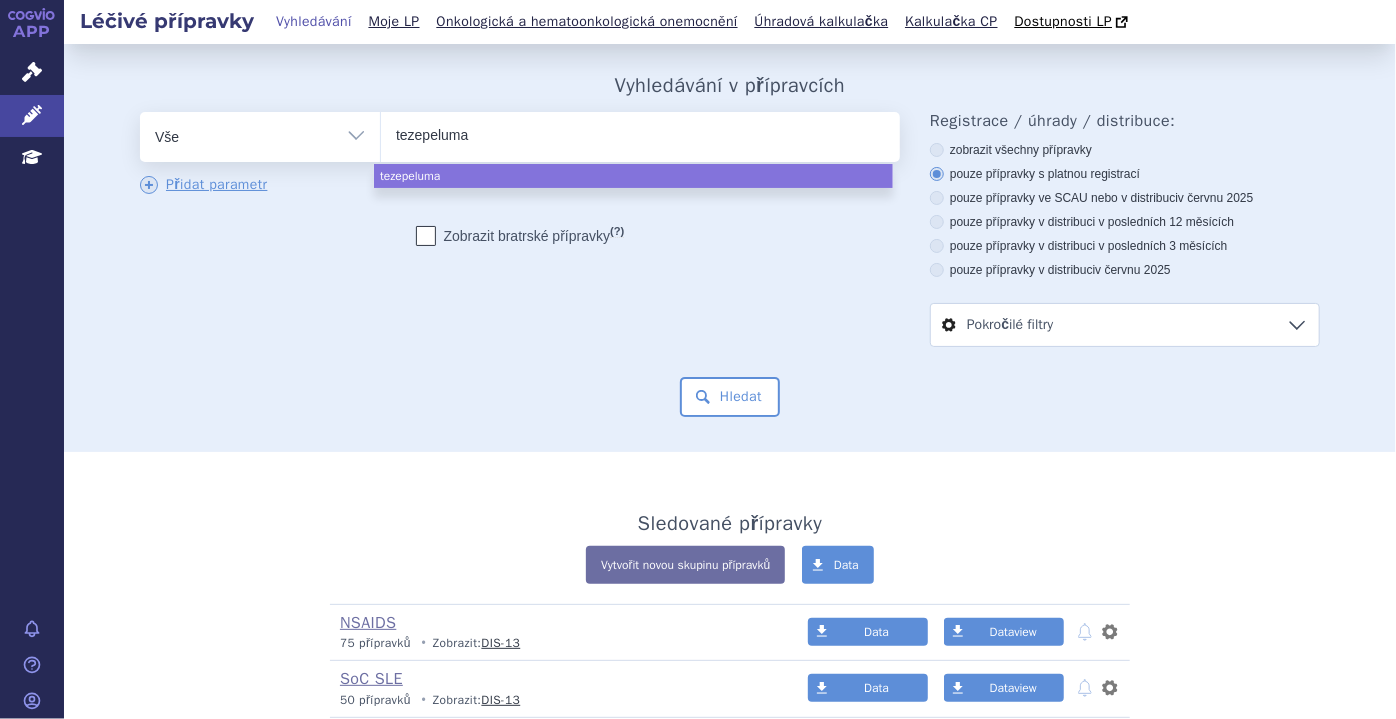 type on "tezepelumab" 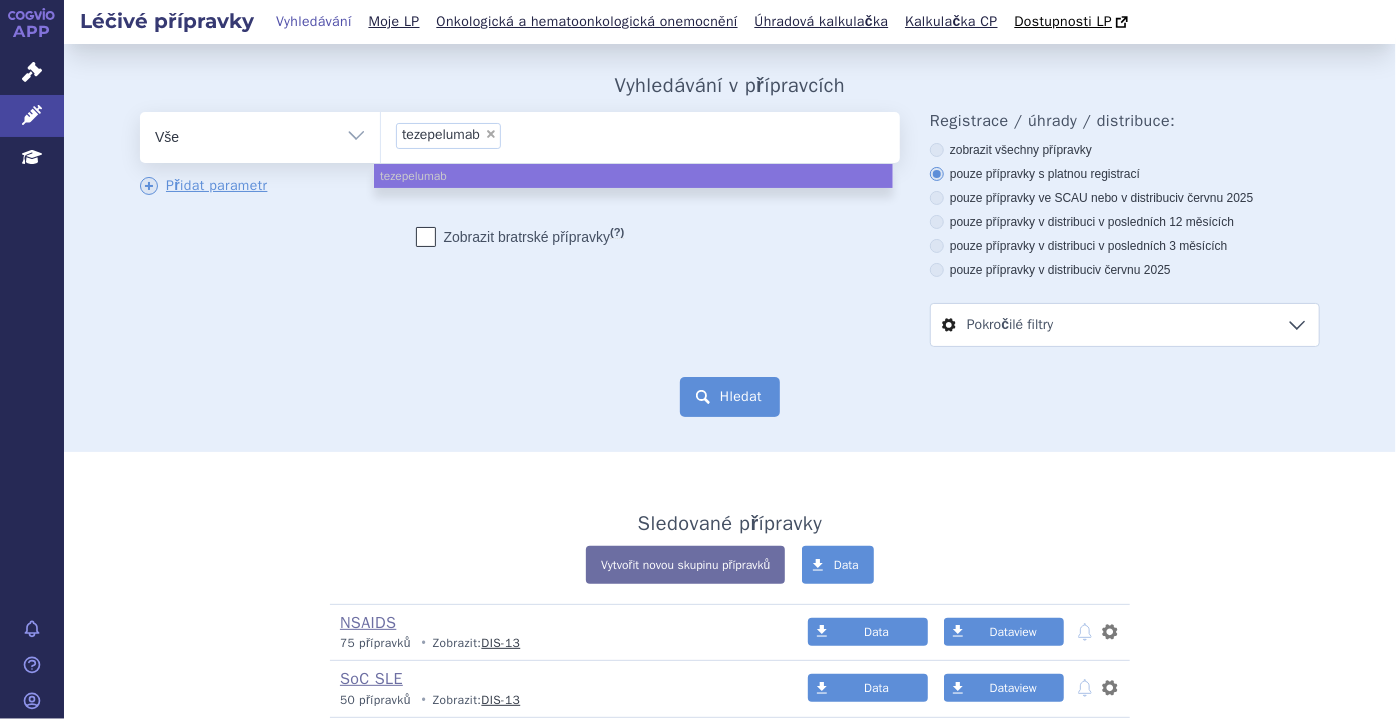 click on "Hledat" at bounding box center [730, 397] 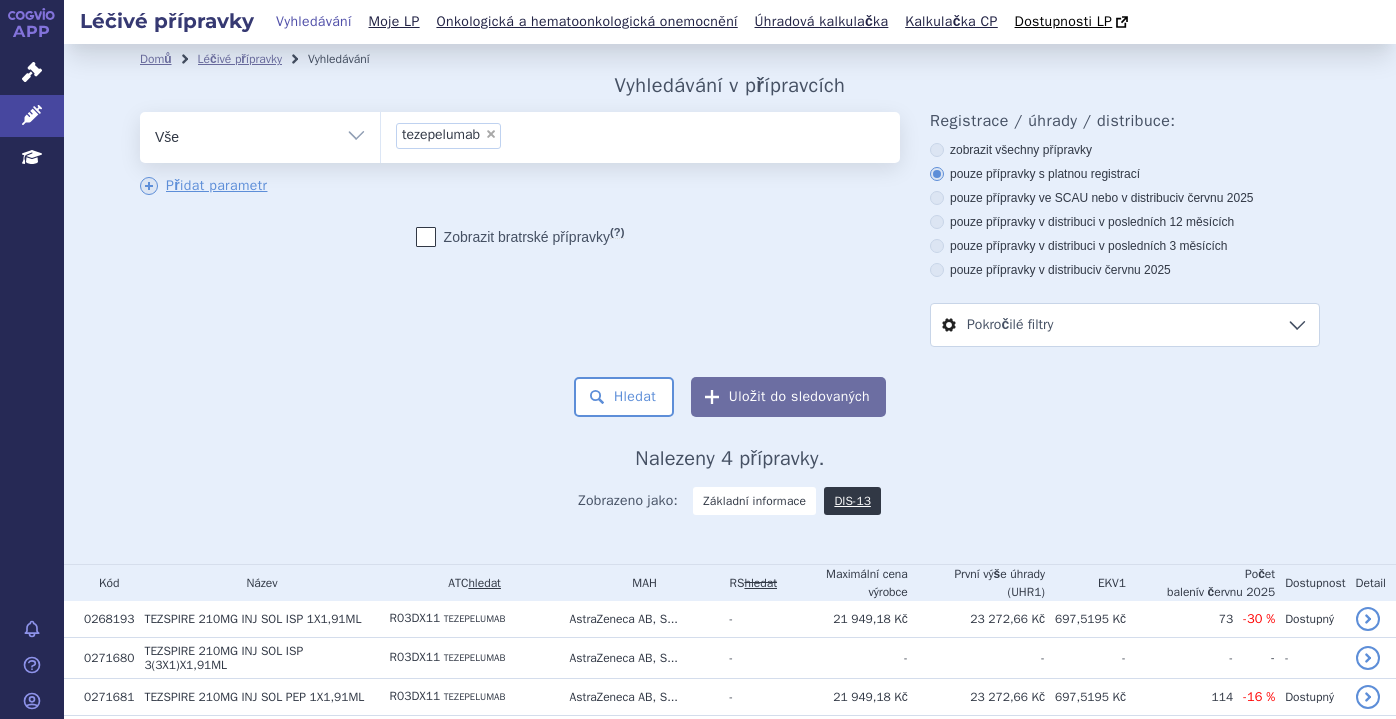 scroll, scrollTop: 0, scrollLeft: 0, axis: both 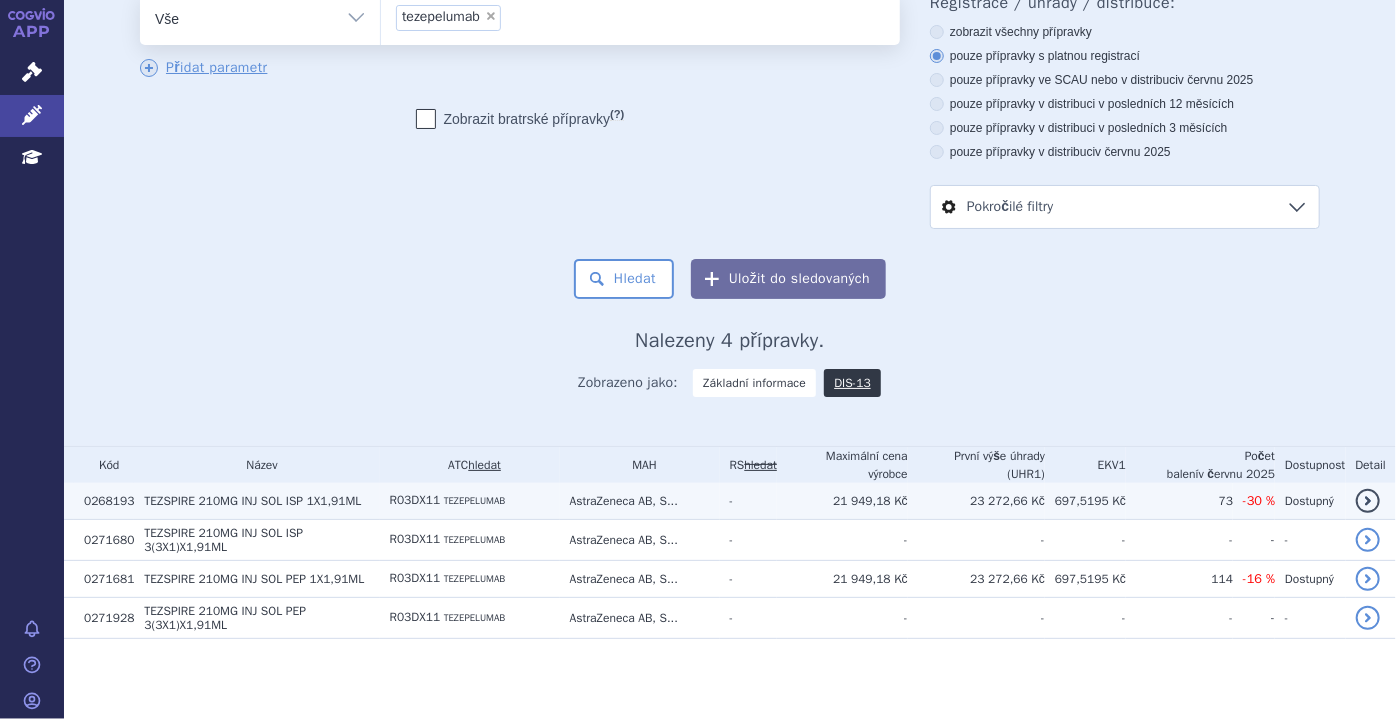 click on "R03DX11
TEZEPELUMAB" at bounding box center [470, 501] 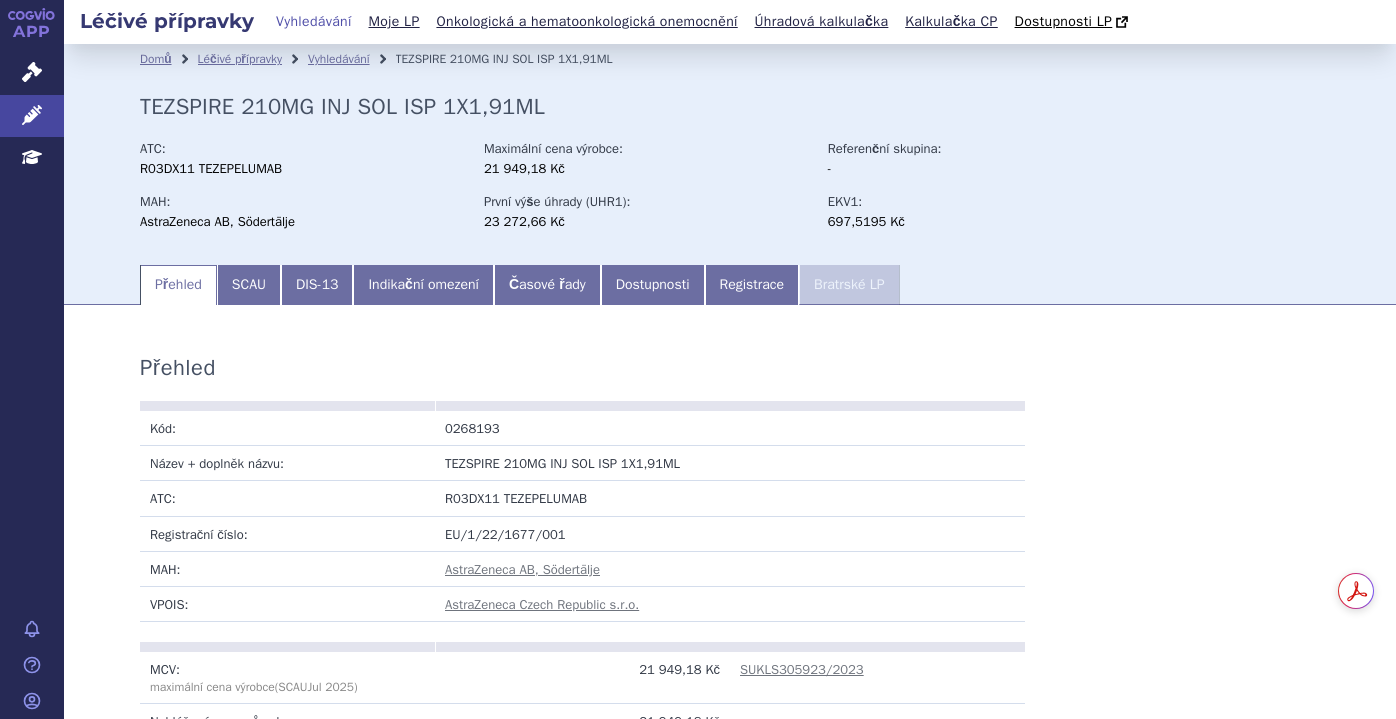 scroll, scrollTop: 0, scrollLeft: 0, axis: both 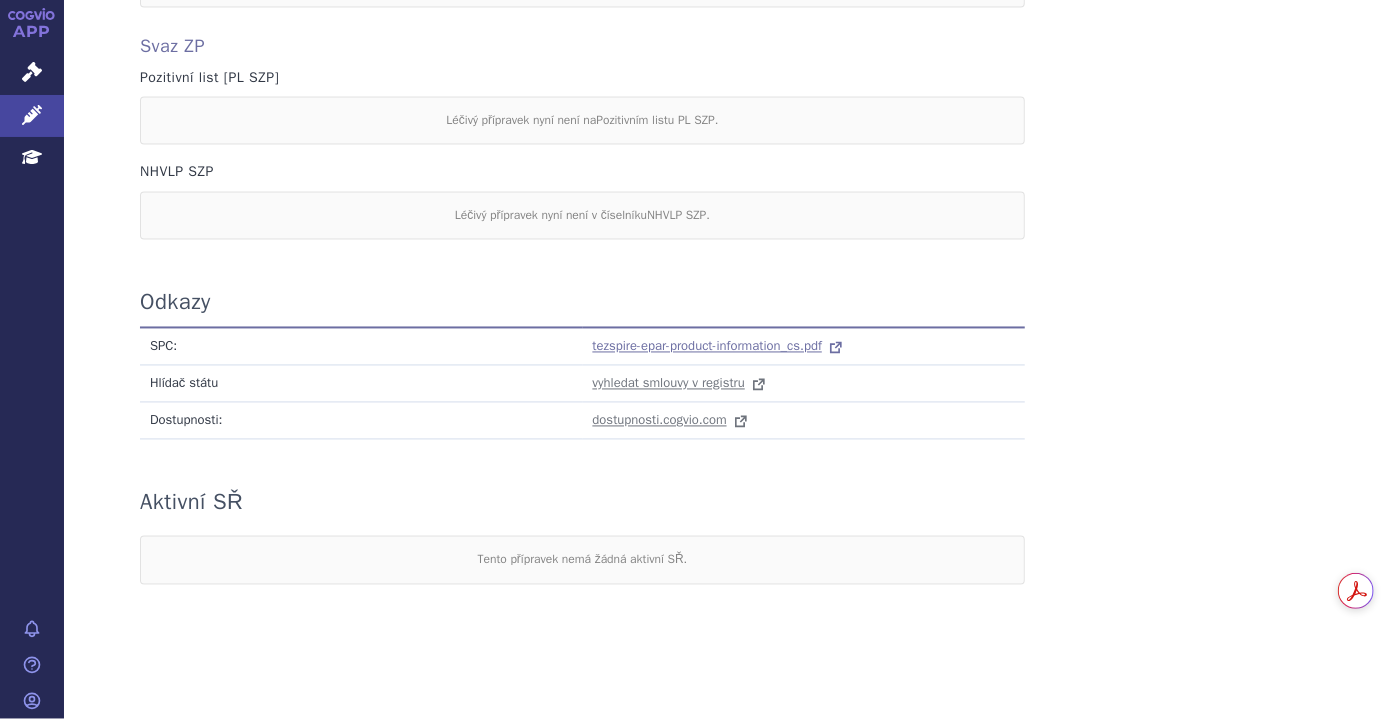 click on "tezspire-epar-product-information_cs.pdf" at bounding box center [708, 346] 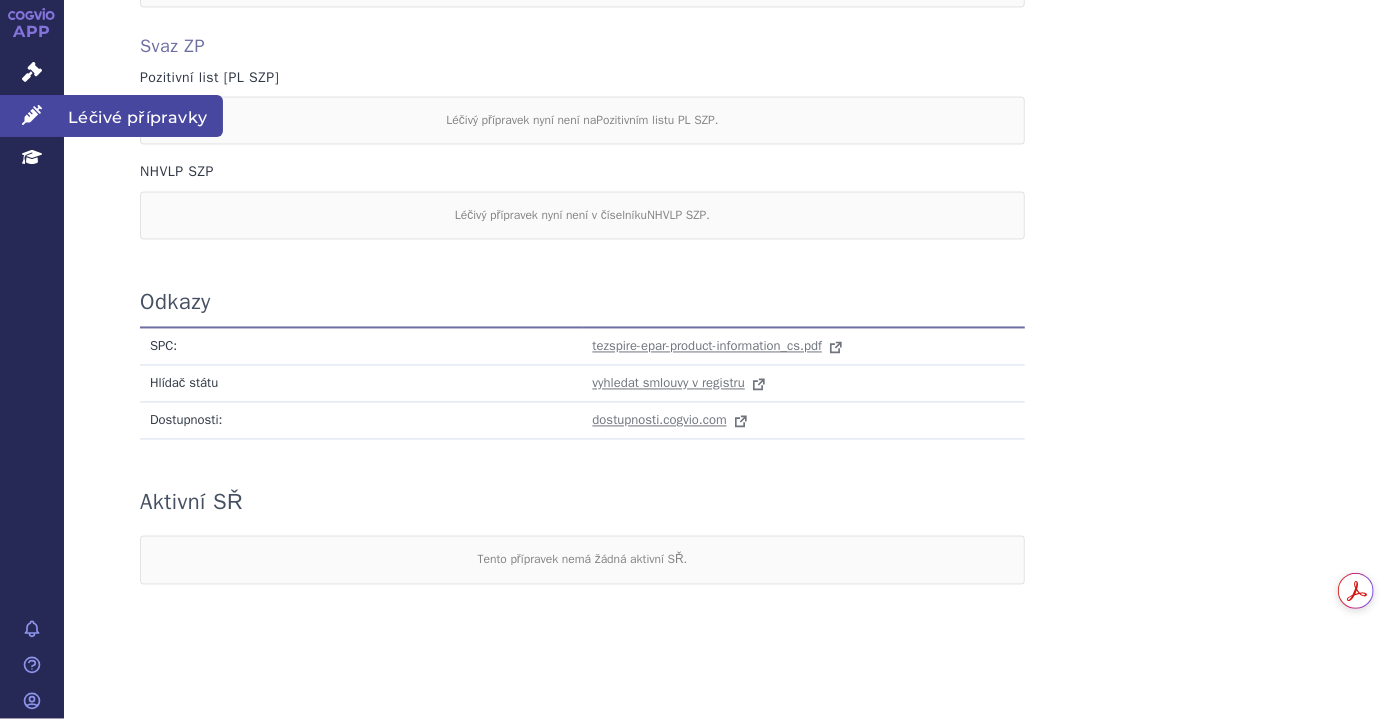 click on "Léčivé přípravky" at bounding box center (32, 116) 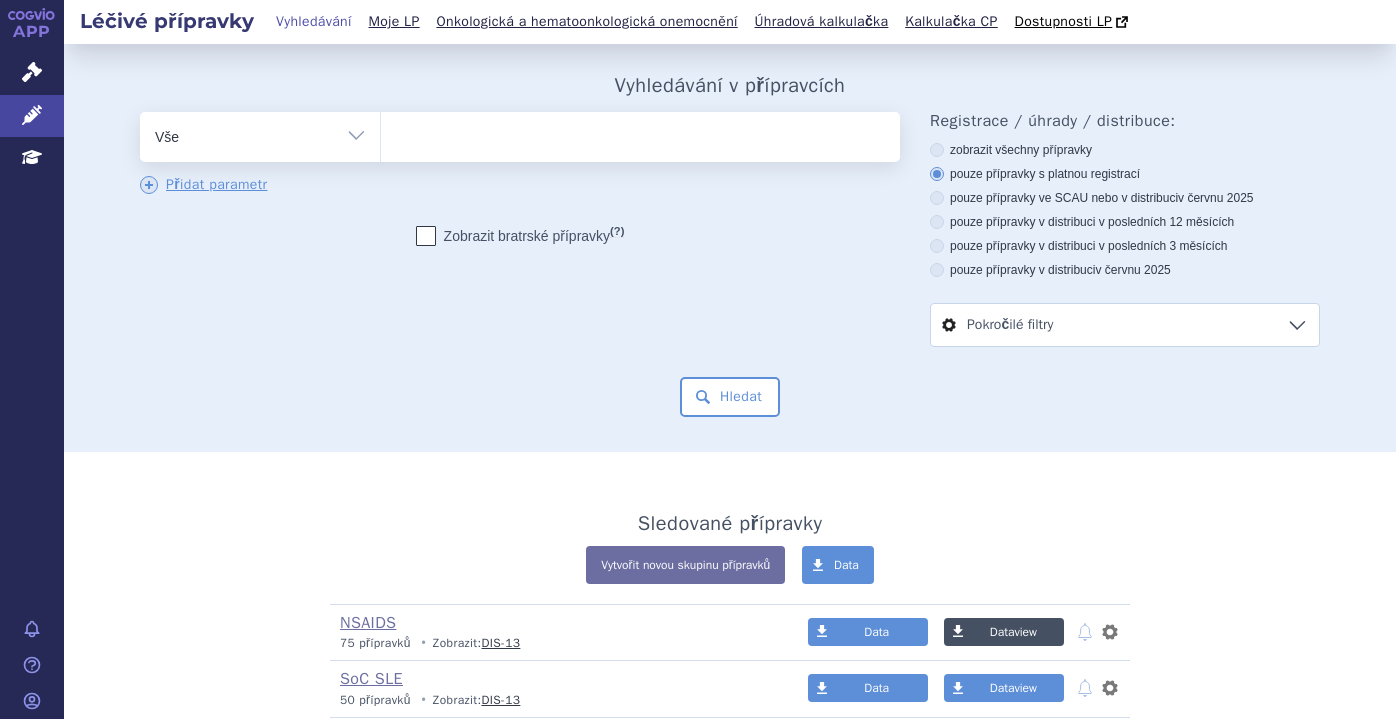 scroll, scrollTop: 0, scrollLeft: 0, axis: both 